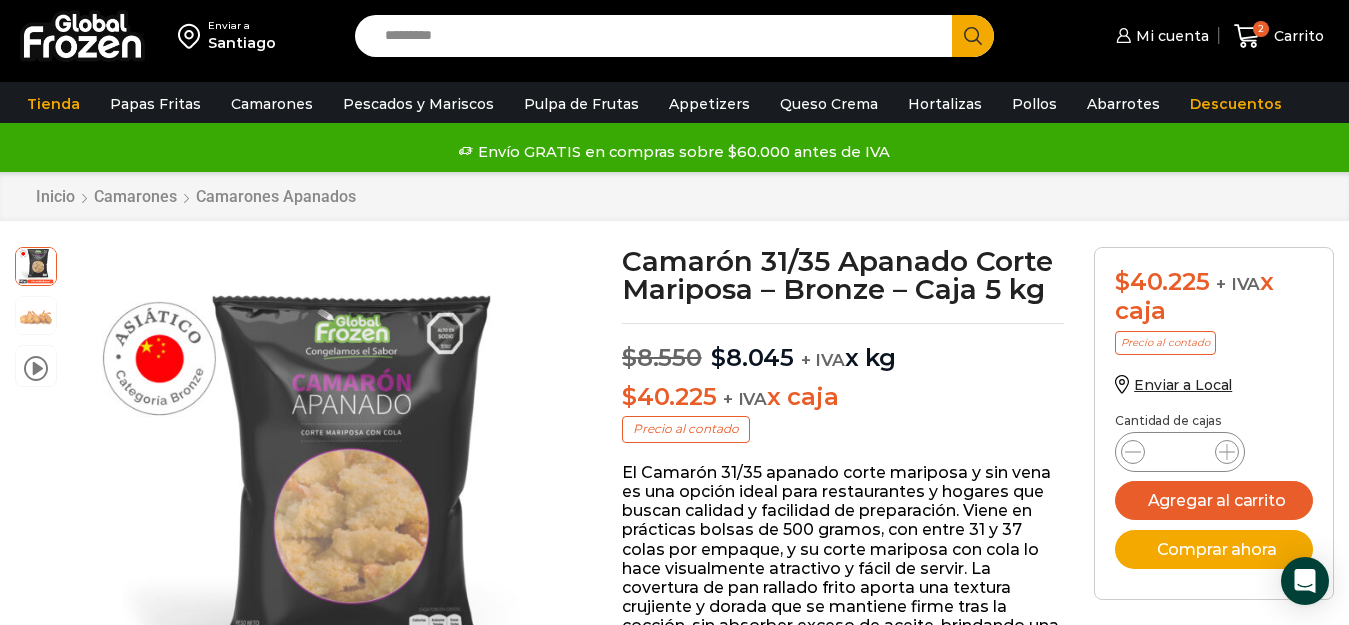 scroll, scrollTop: 0, scrollLeft: 0, axis: both 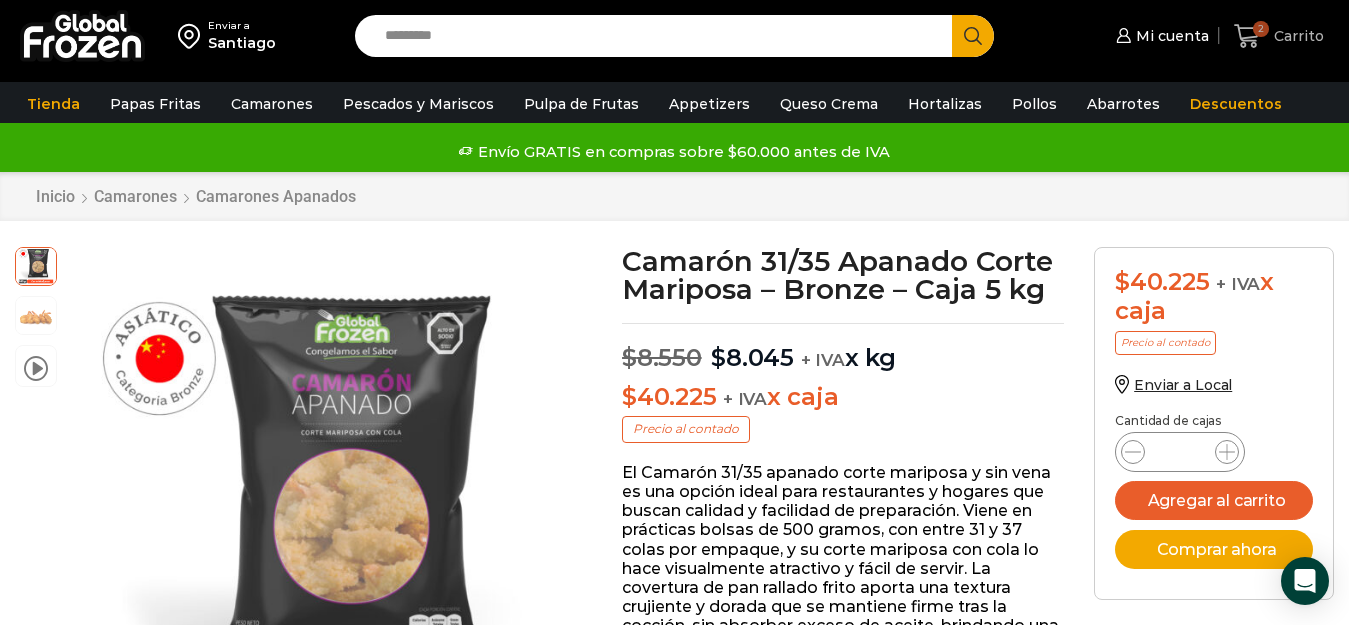 click 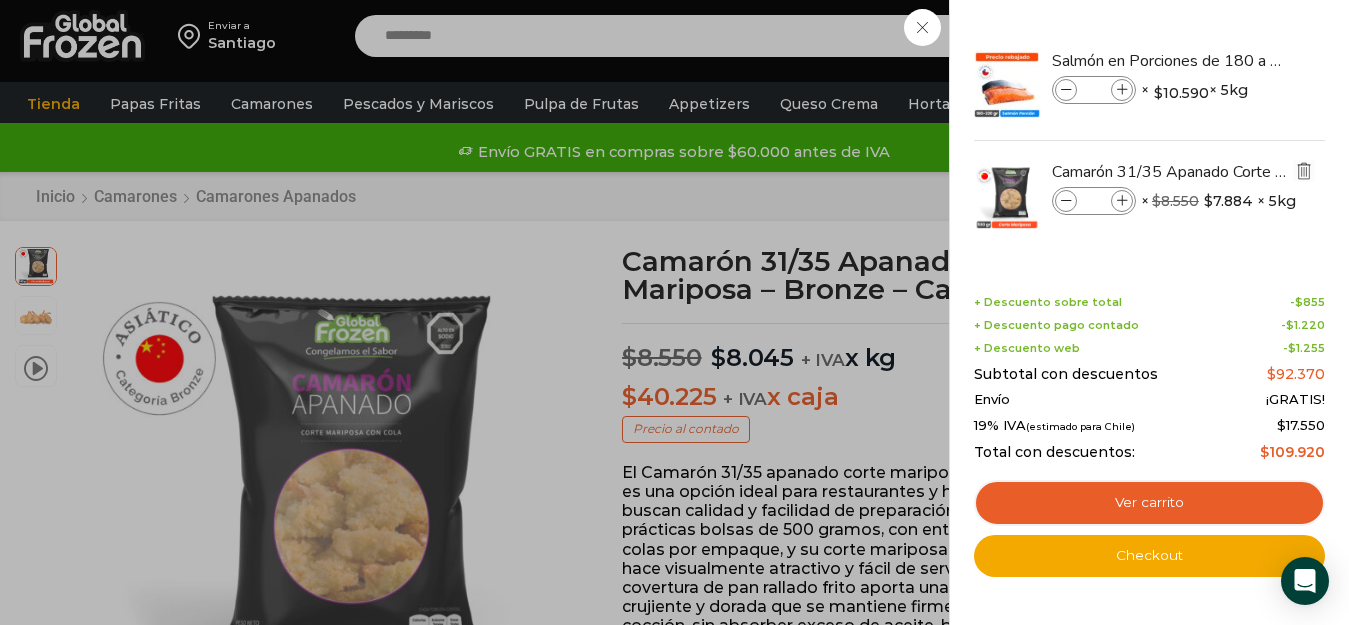 click at bounding box center [1304, 171] 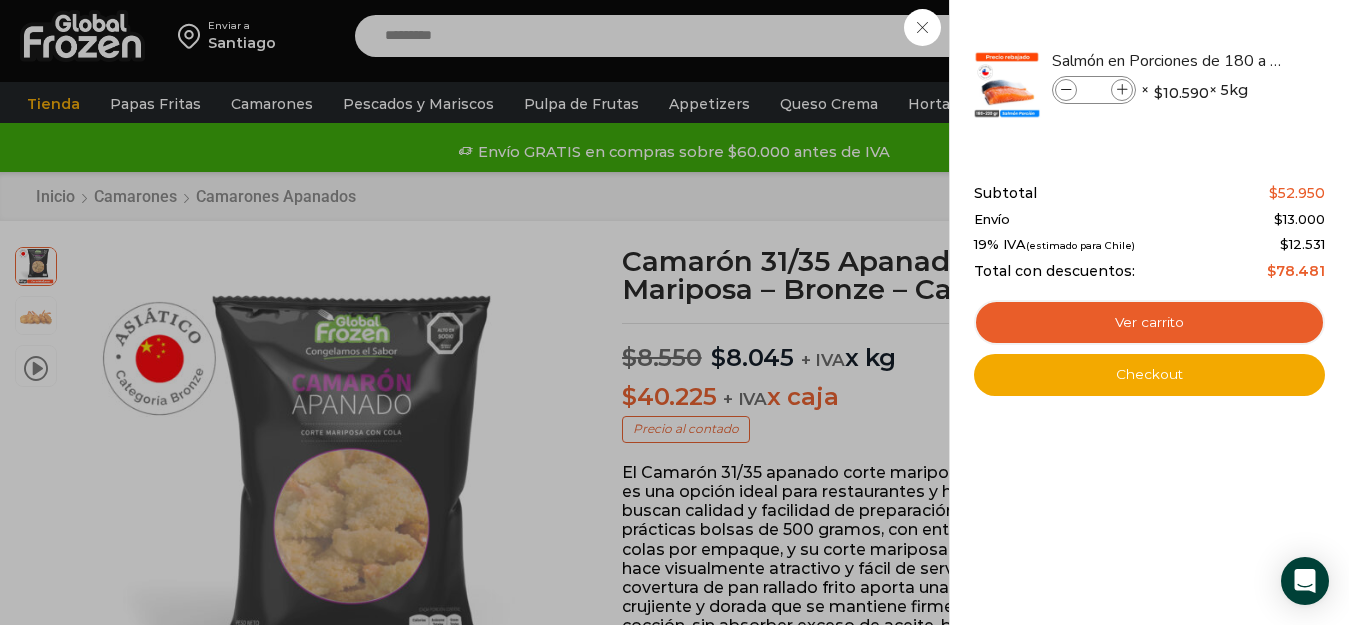 click on "1
Carrito
1
1
Shopping Cart
*" at bounding box center [1279, 36] 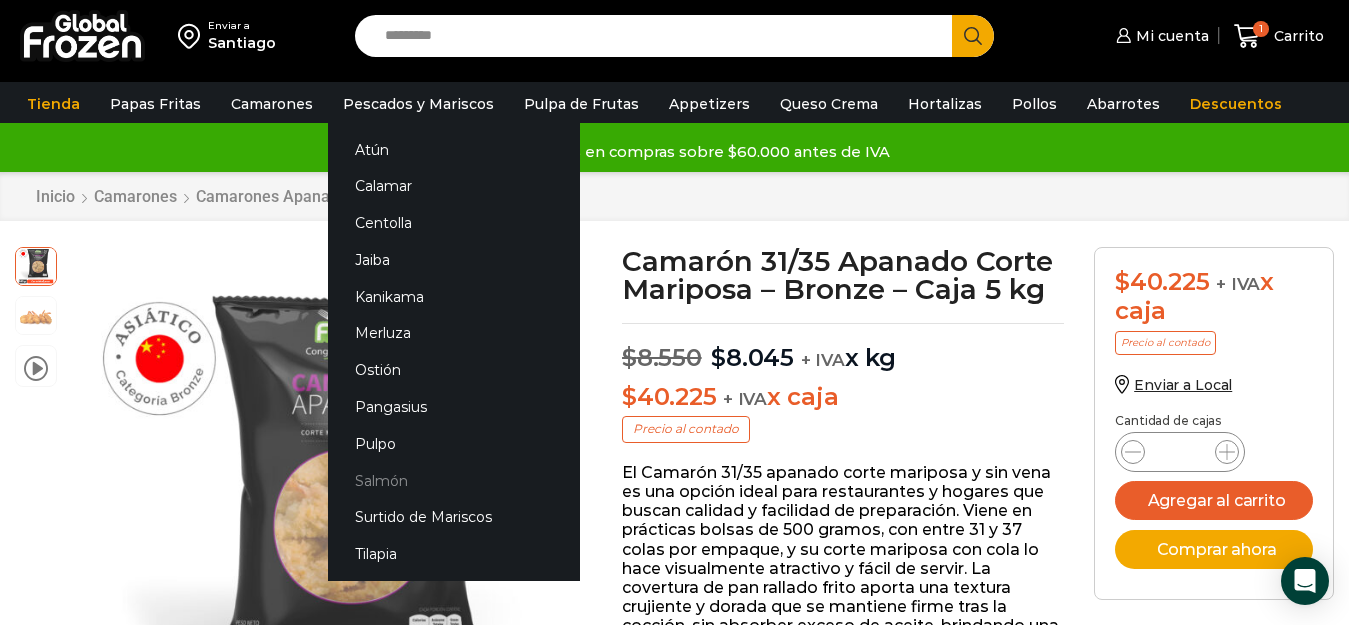 click on "Salmón" at bounding box center [454, 480] 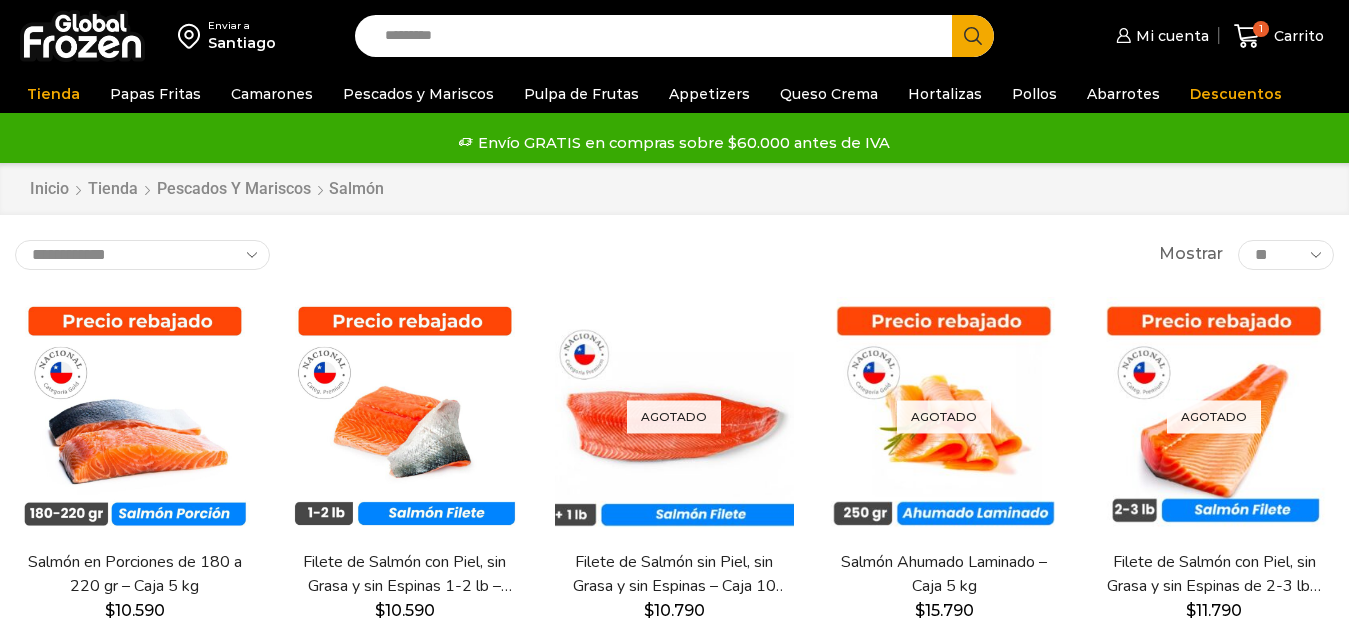 scroll, scrollTop: 0, scrollLeft: 0, axis: both 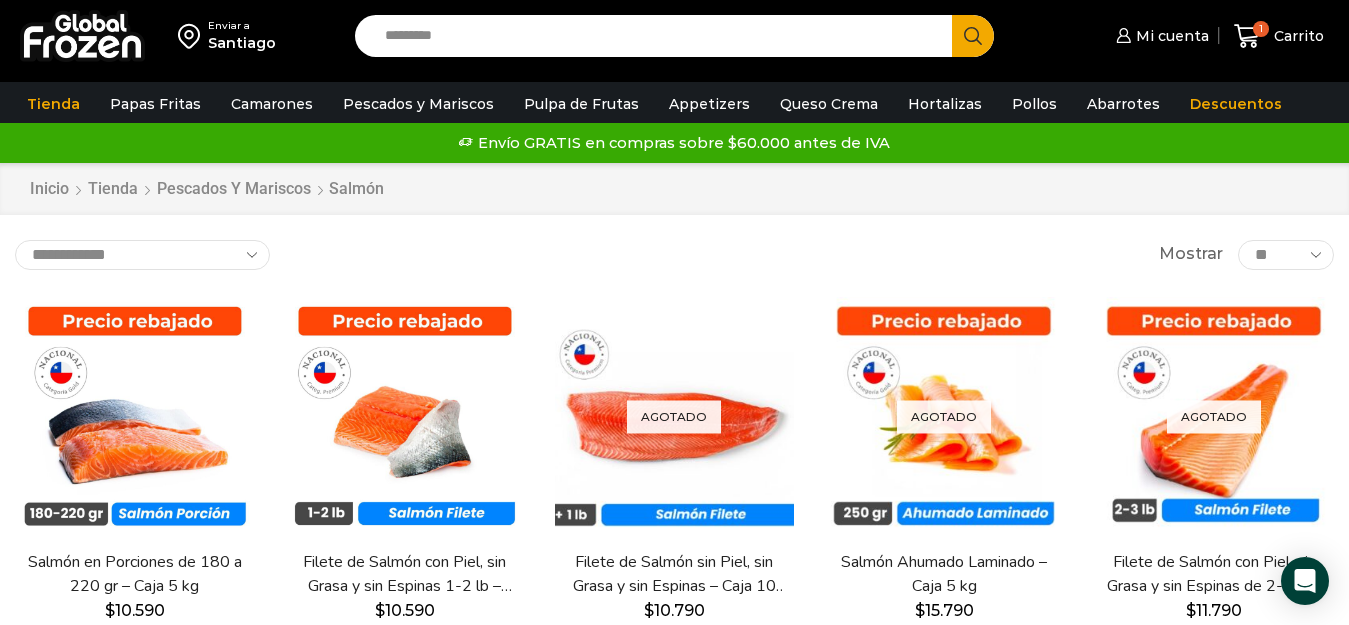 click on "Search input" at bounding box center (659, 36) 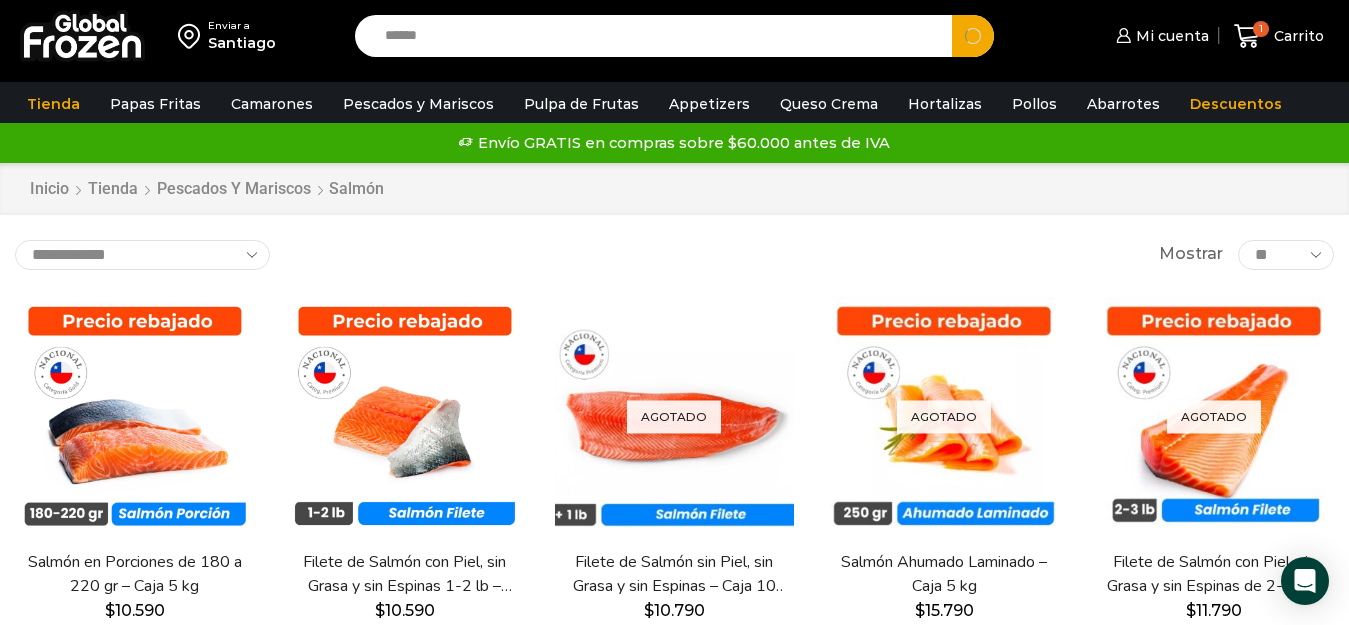 type on "******" 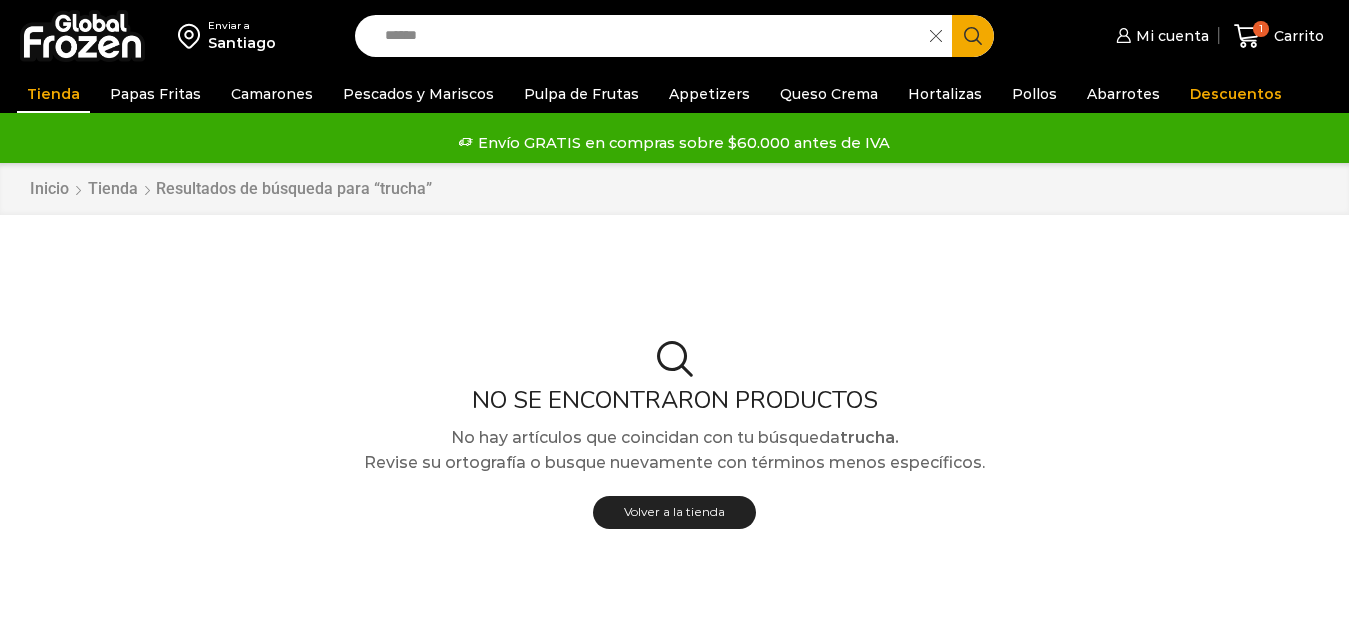 scroll, scrollTop: 0, scrollLeft: 0, axis: both 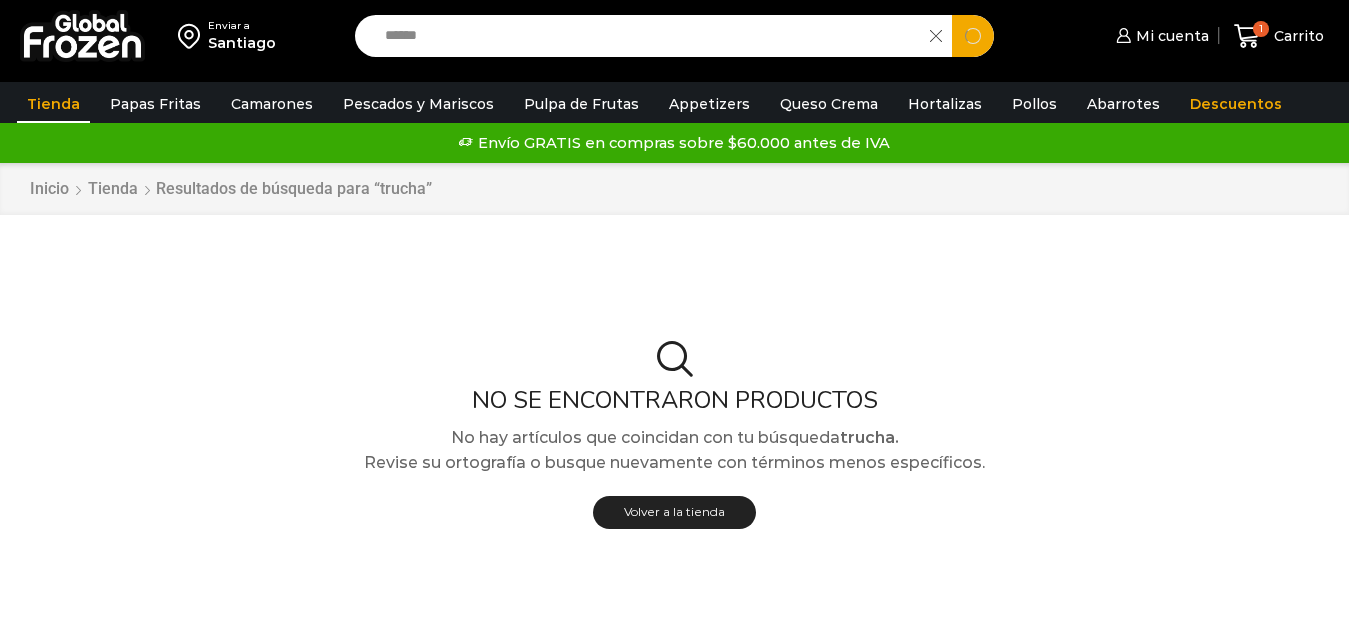 drag, startPoint x: 458, startPoint y: 37, endPoint x: 289, endPoint y: 4, distance: 172.19176 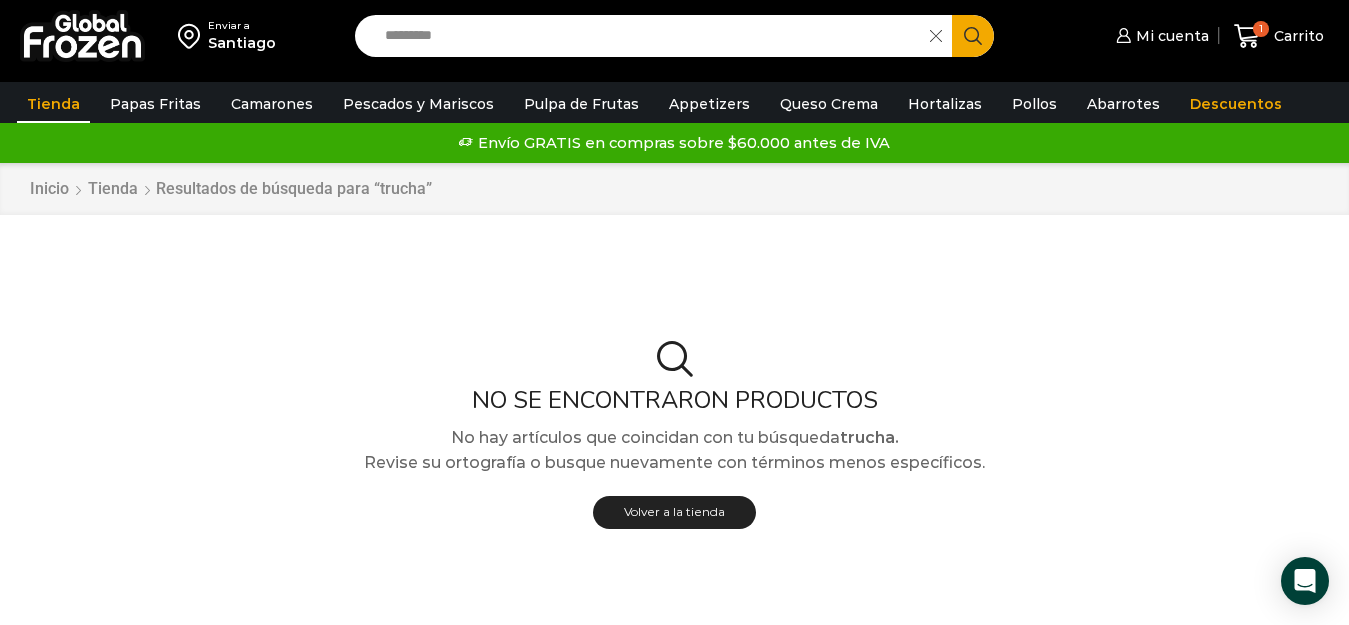 type 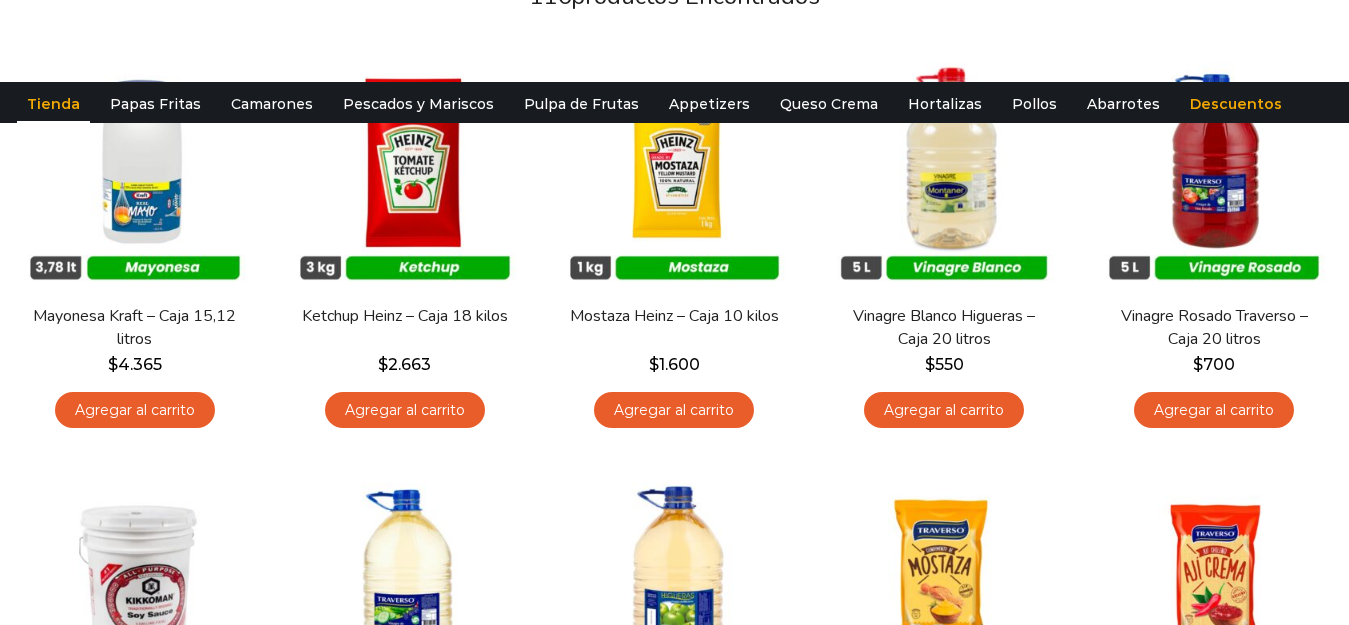 scroll, scrollTop: 0, scrollLeft: 0, axis: both 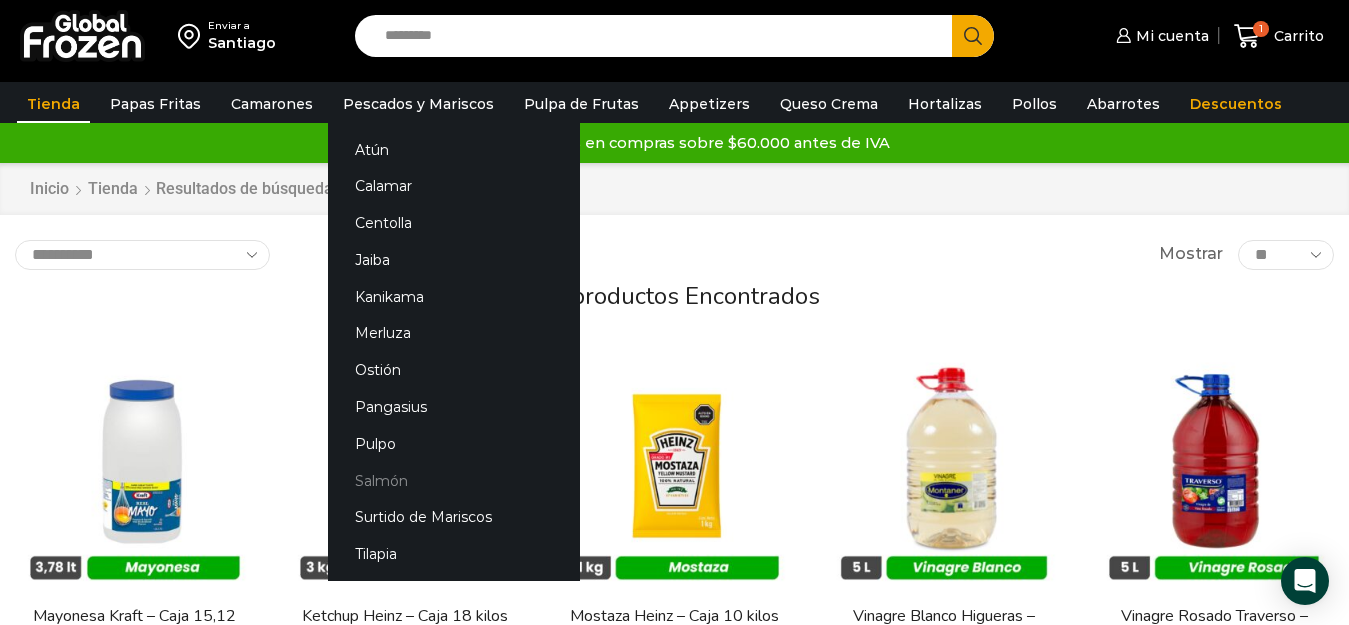 click on "Salmón" at bounding box center (454, 480) 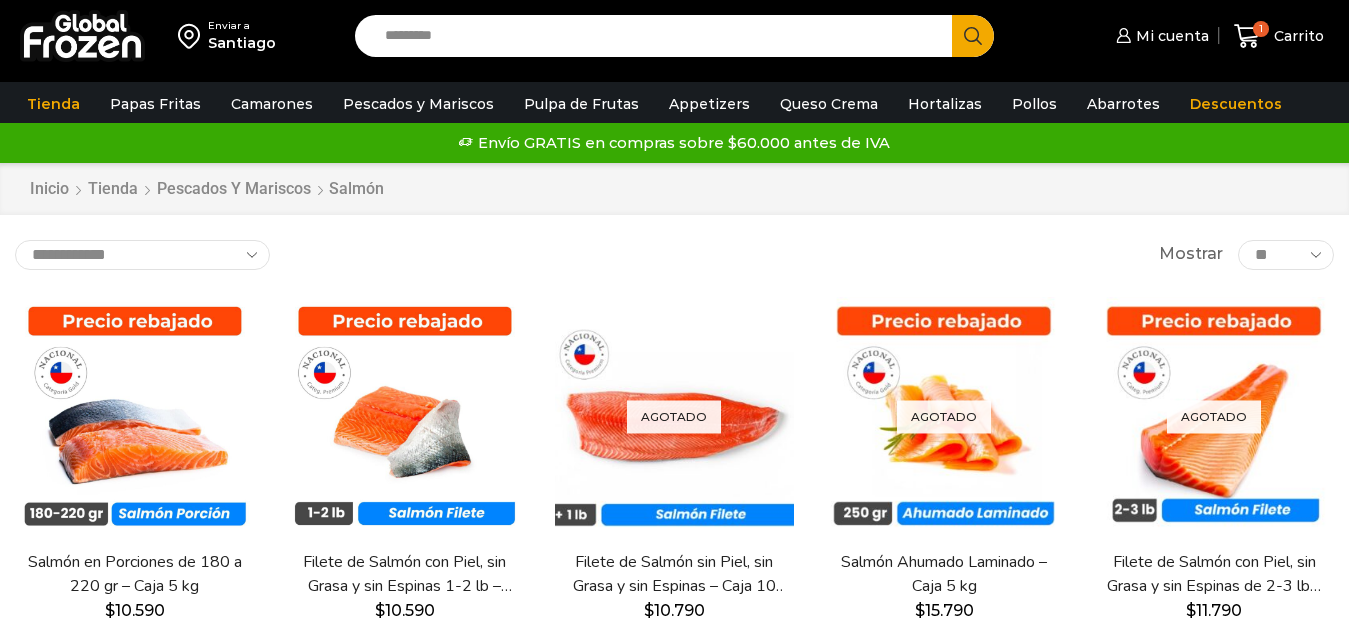 scroll, scrollTop: 0, scrollLeft: 0, axis: both 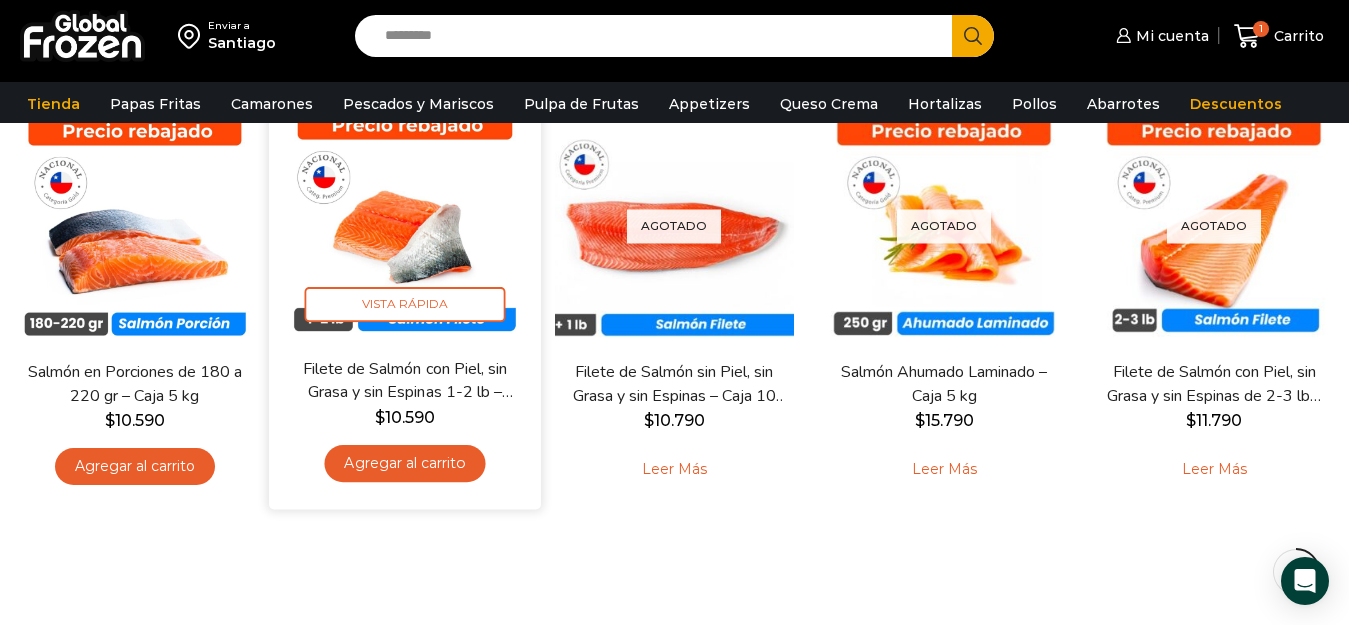 click on "Filete de Salmón con Piel, sin Grasa y sin Espinas 1-2 lb – Caja 10 Kg" at bounding box center [404, 380] 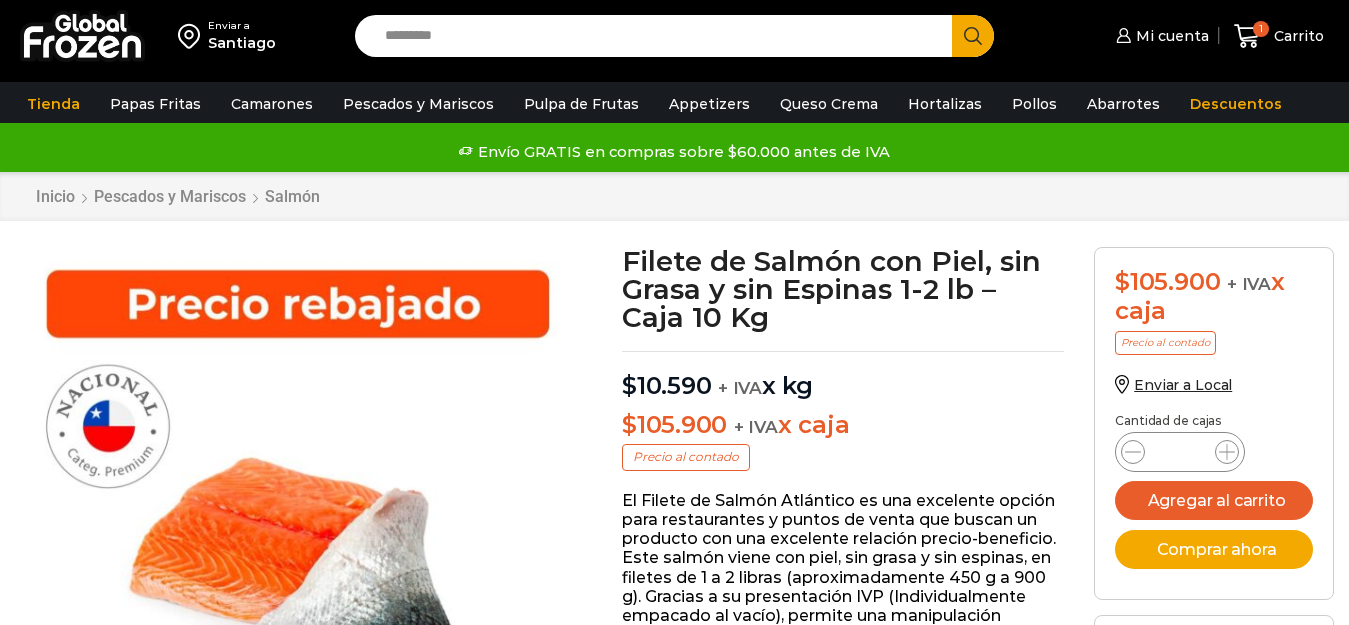 scroll, scrollTop: 1, scrollLeft: 0, axis: vertical 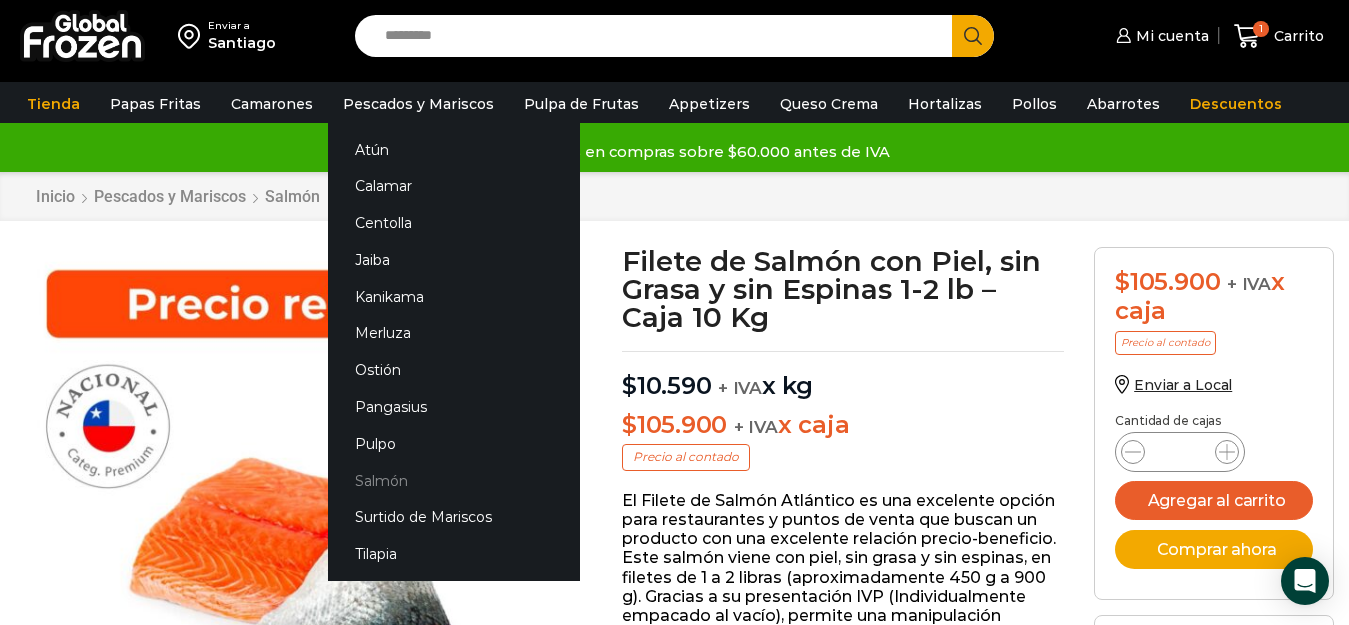 click on "Salmón" at bounding box center [454, 480] 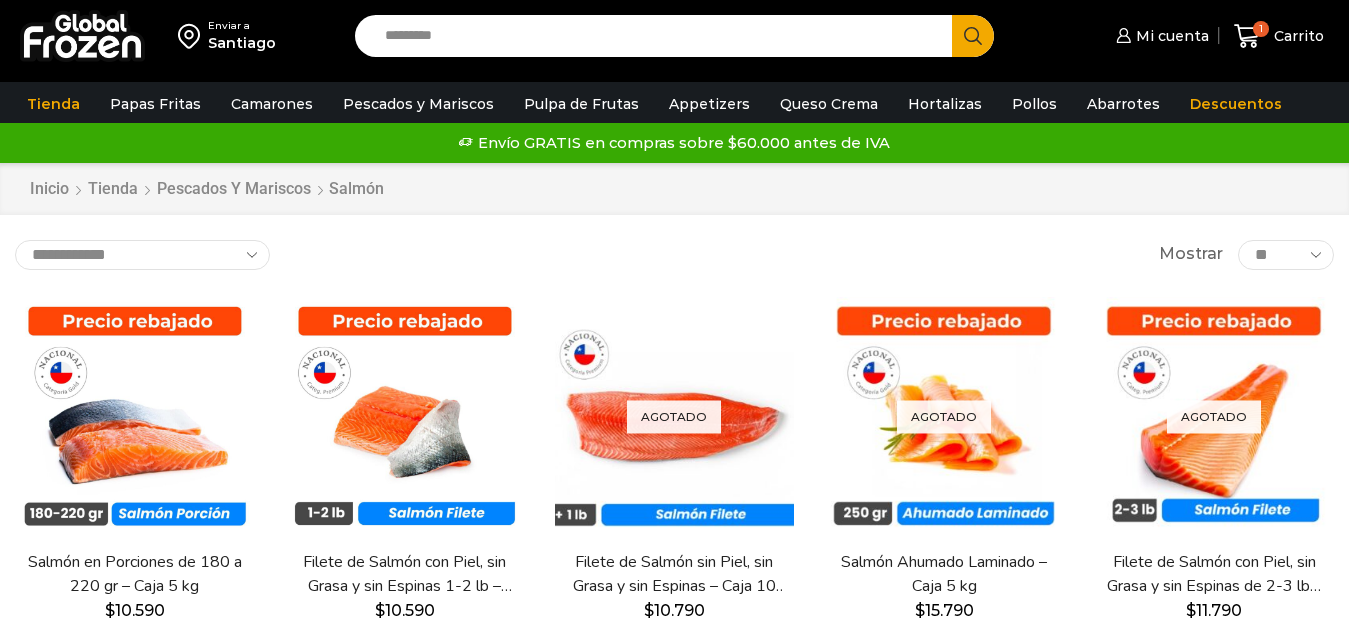 scroll, scrollTop: 0, scrollLeft: 0, axis: both 